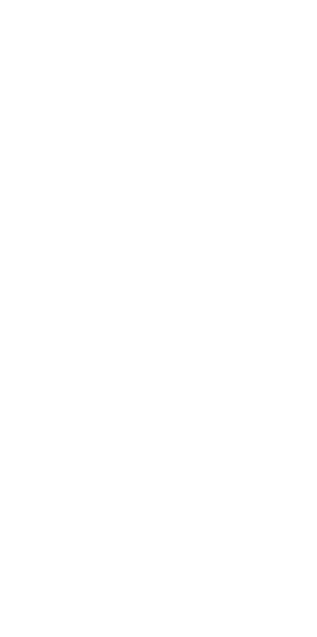 scroll, scrollTop: 0, scrollLeft: 0, axis: both 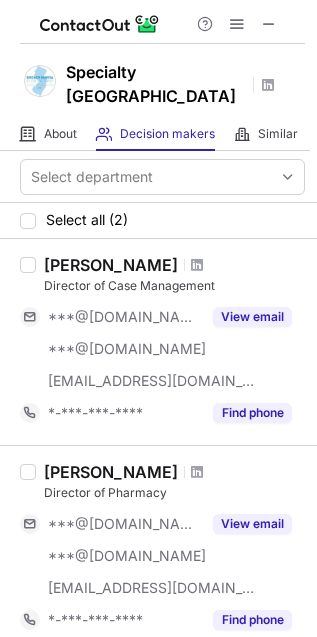 click on "[PERSON_NAME]" at bounding box center [174, 265] 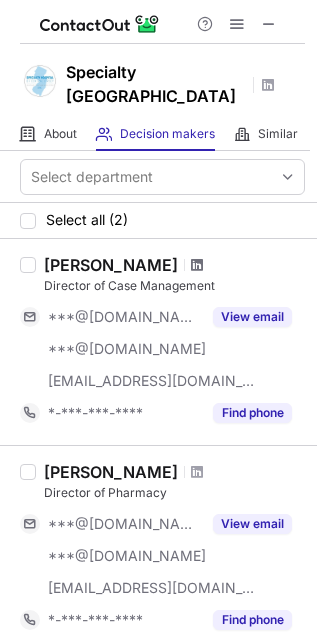 click at bounding box center (197, 265) 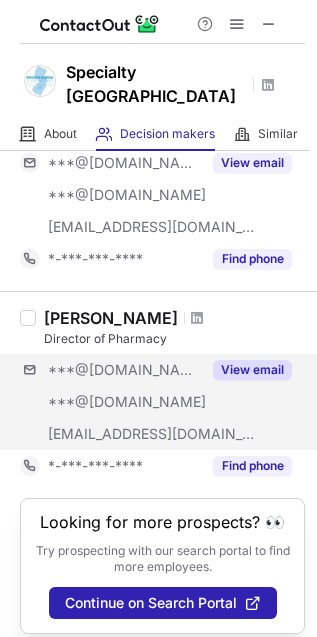 scroll, scrollTop: 185, scrollLeft: 0, axis: vertical 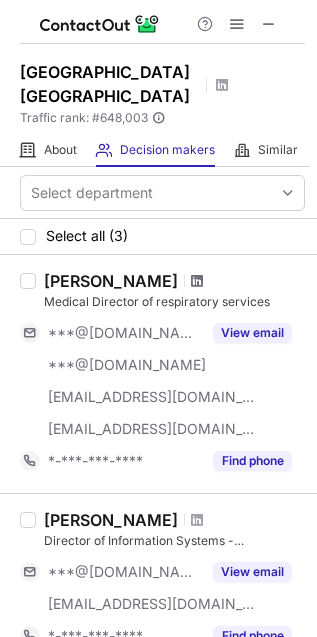 click at bounding box center [197, 281] 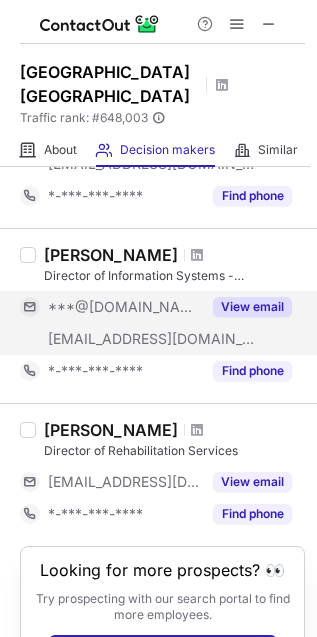 scroll, scrollTop: 233, scrollLeft: 0, axis: vertical 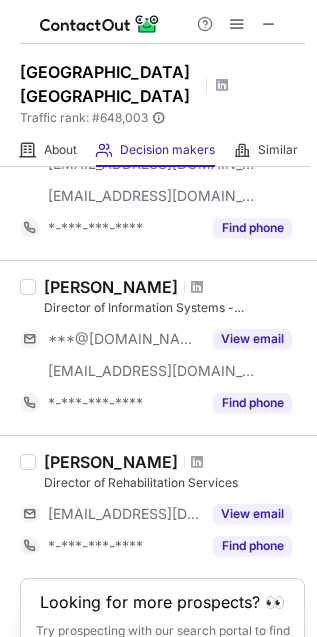 click at bounding box center (197, 287) 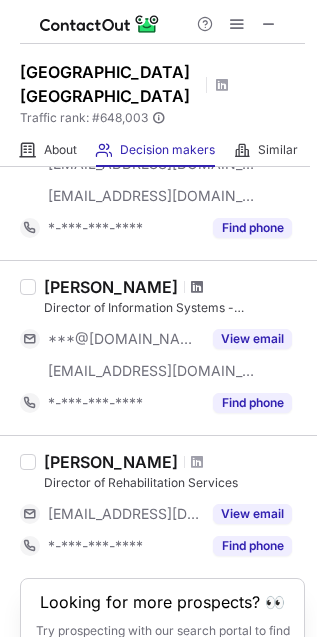click at bounding box center [197, 287] 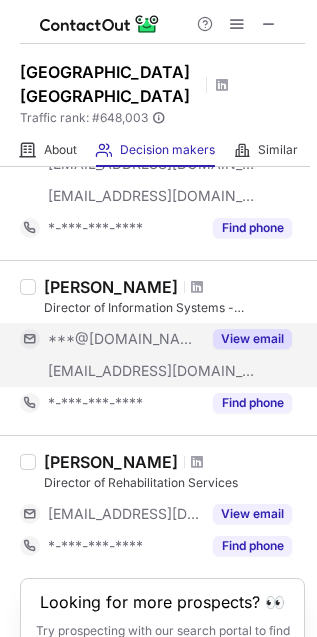 scroll, scrollTop: 344, scrollLeft: 0, axis: vertical 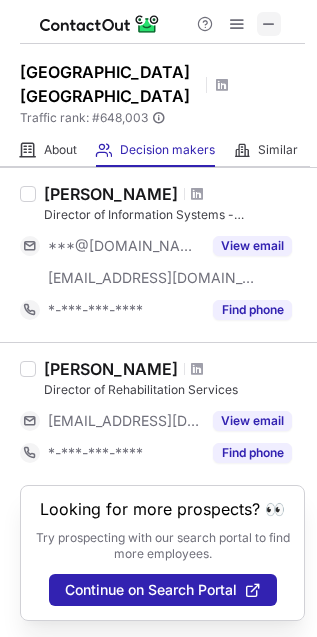 click at bounding box center (269, 24) 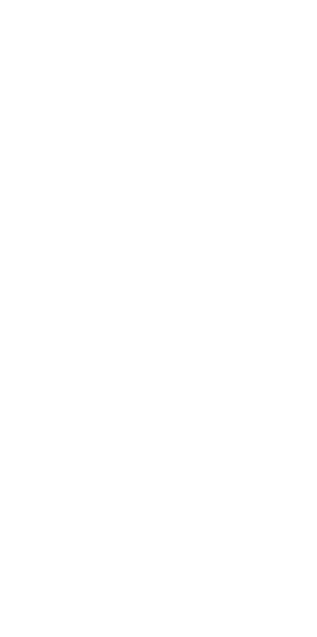 scroll, scrollTop: 0, scrollLeft: 0, axis: both 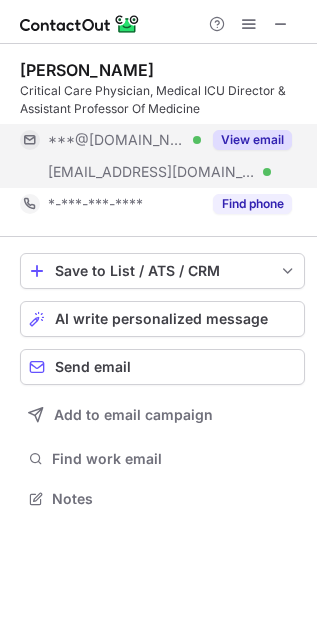 click on "View email" at bounding box center [246, 140] 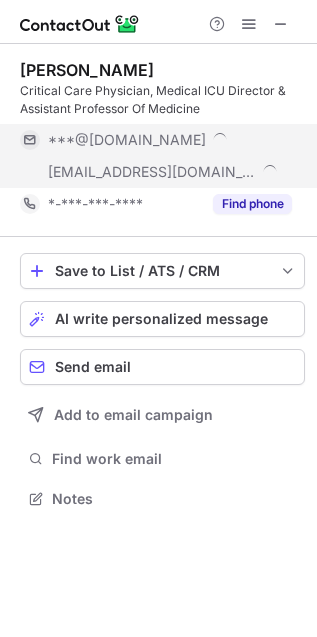 scroll, scrollTop: 10, scrollLeft: 10, axis: both 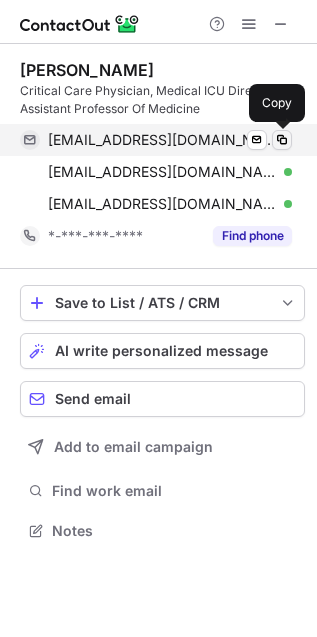 click at bounding box center (282, 140) 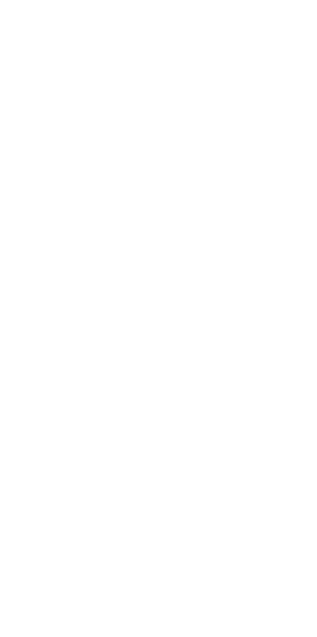 scroll, scrollTop: 0, scrollLeft: 0, axis: both 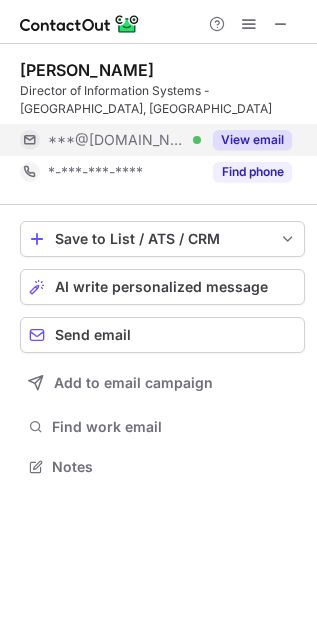 click on "View email" at bounding box center [252, 140] 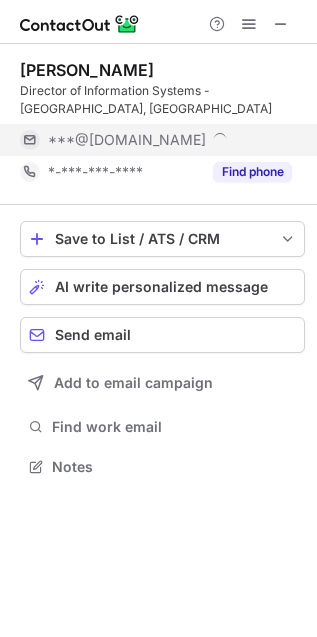 scroll, scrollTop: 10, scrollLeft: 10, axis: both 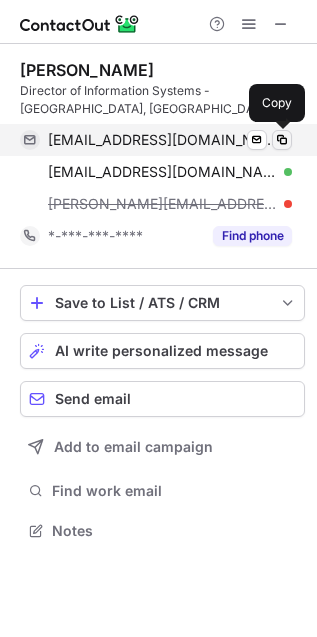 click at bounding box center (282, 140) 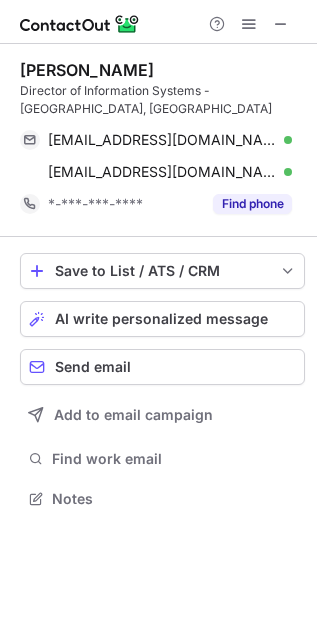 scroll, scrollTop: 485, scrollLeft: 317, axis: both 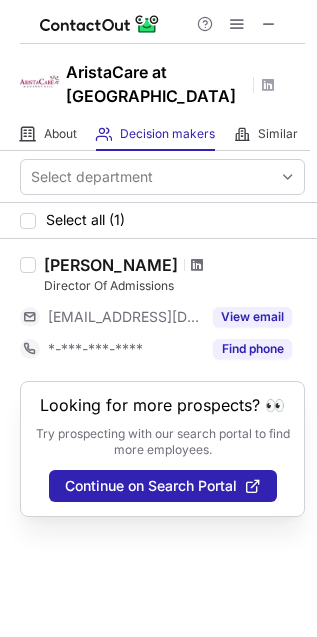 click at bounding box center [197, 265] 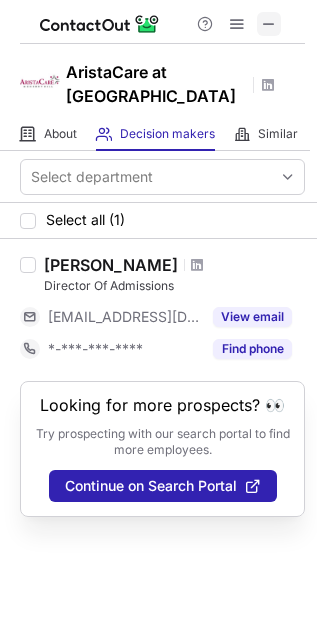 click at bounding box center [269, 24] 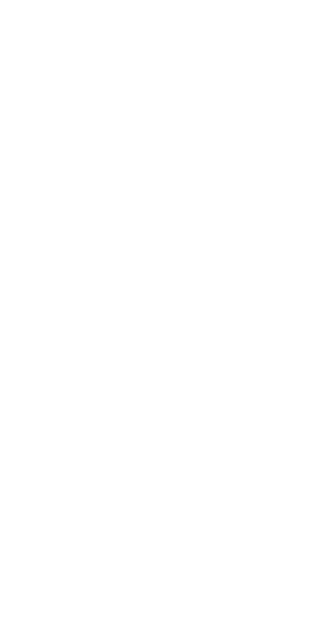 scroll, scrollTop: 0, scrollLeft: 0, axis: both 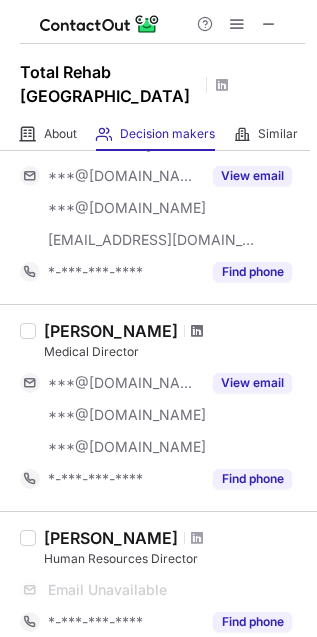 click at bounding box center [197, 331] 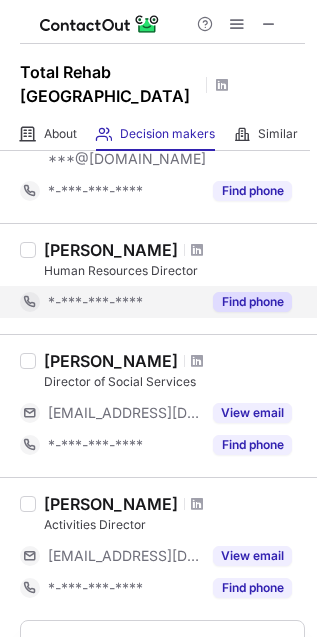 scroll, scrollTop: 996, scrollLeft: 0, axis: vertical 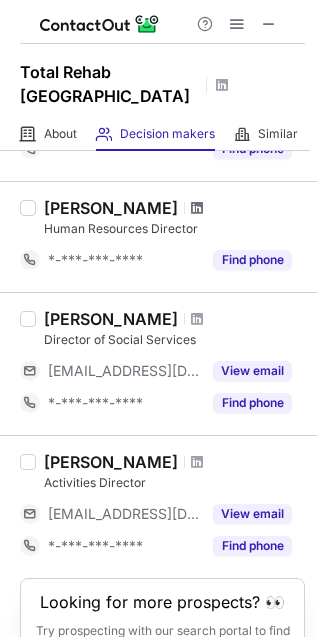 click at bounding box center [197, 208] 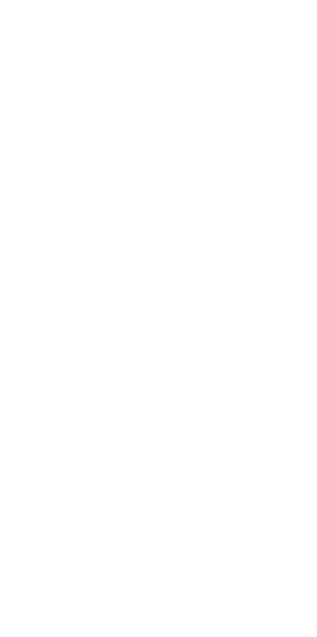 scroll, scrollTop: 0, scrollLeft: 0, axis: both 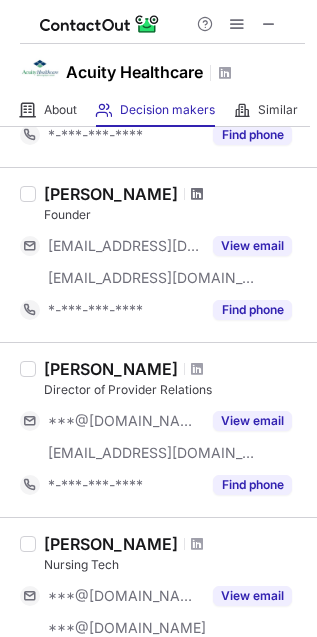 click at bounding box center (197, 194) 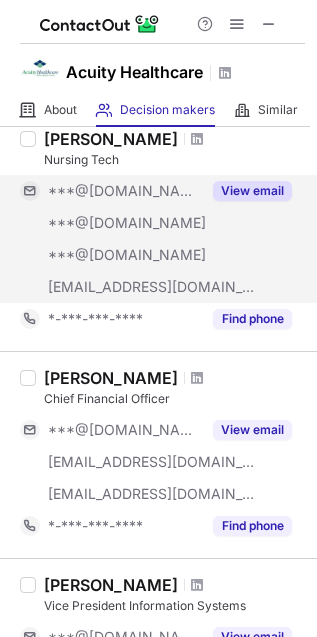 scroll, scrollTop: 666, scrollLeft: 0, axis: vertical 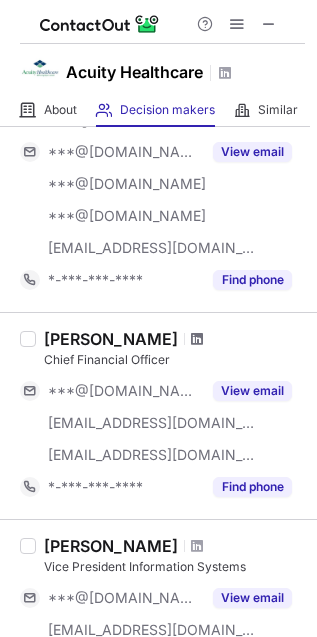 click at bounding box center [197, 339] 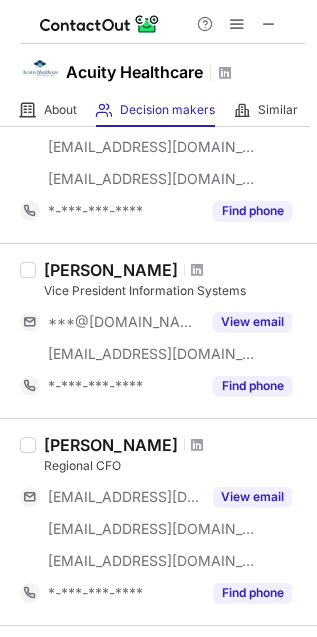 scroll, scrollTop: 926, scrollLeft: 0, axis: vertical 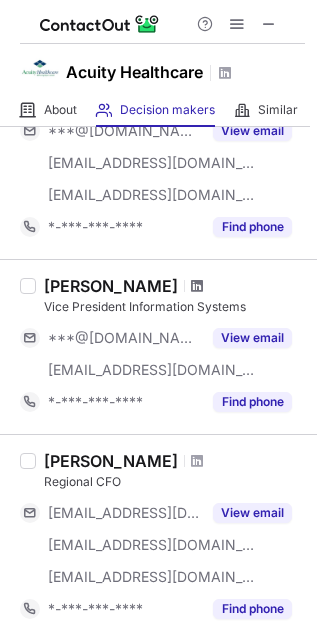 click at bounding box center (197, 286) 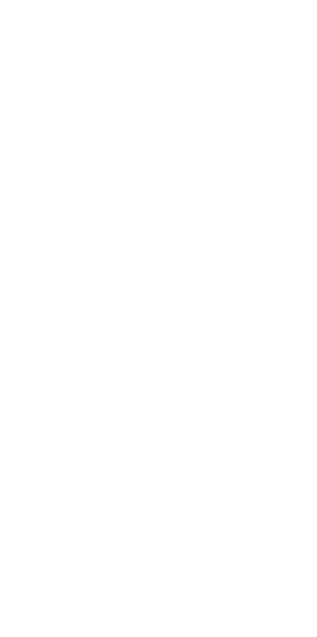 scroll, scrollTop: 0, scrollLeft: 0, axis: both 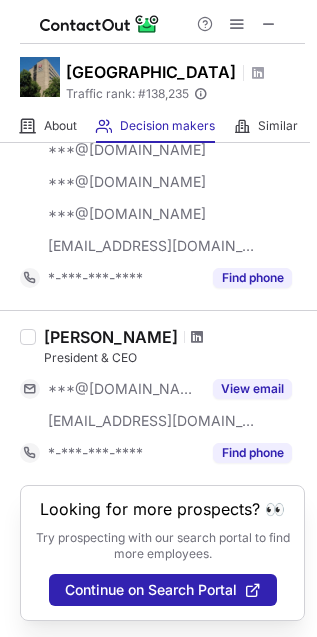 click at bounding box center (197, 337) 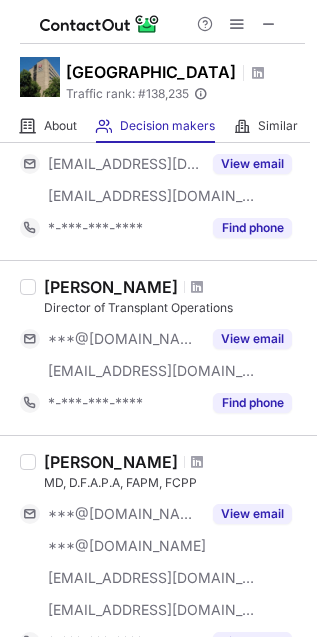 scroll, scrollTop: 110, scrollLeft: 0, axis: vertical 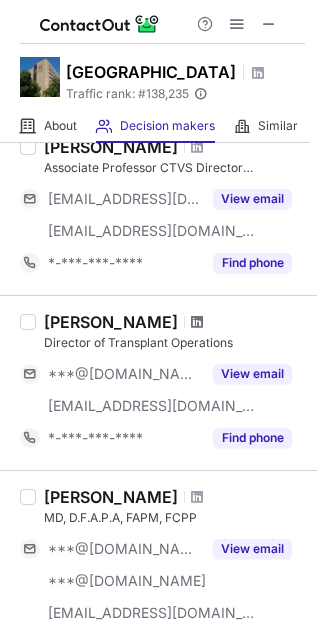 click at bounding box center (197, 322) 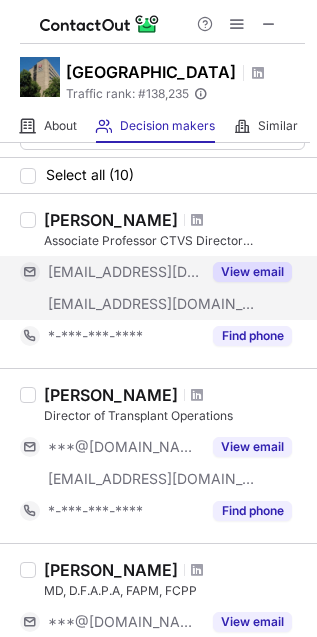scroll, scrollTop: 0, scrollLeft: 0, axis: both 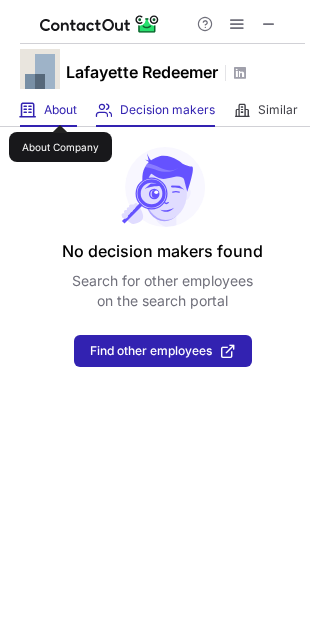 click on "About" at bounding box center (60, 110) 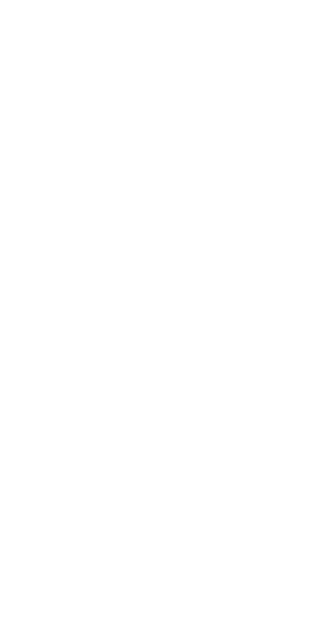 scroll, scrollTop: 0, scrollLeft: 0, axis: both 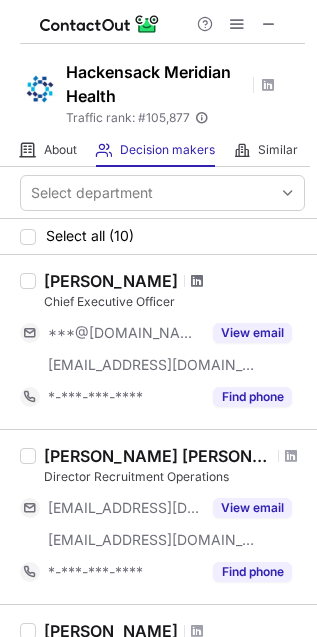 click at bounding box center (197, 281) 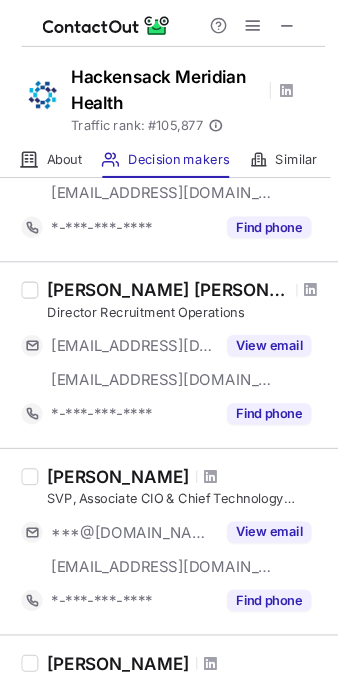 scroll, scrollTop: 222, scrollLeft: 0, axis: vertical 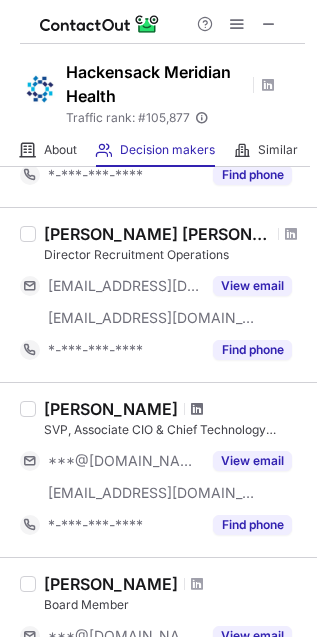click at bounding box center [197, 409] 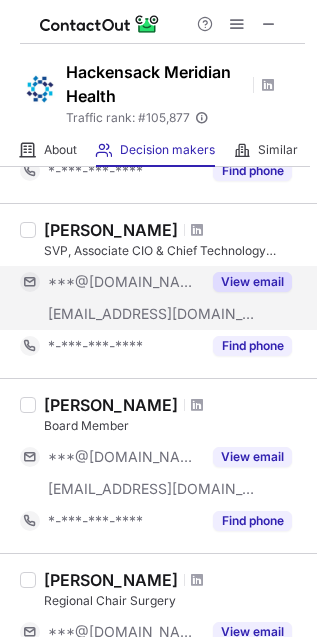 scroll, scrollTop: 444, scrollLeft: 0, axis: vertical 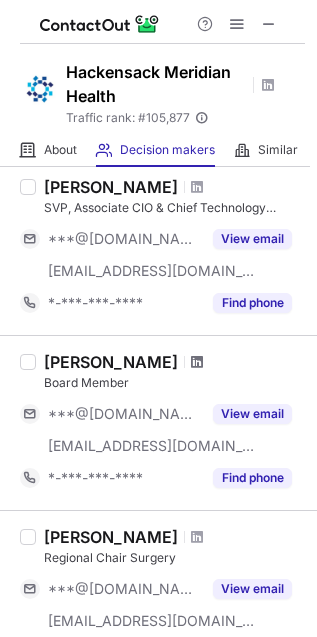 click at bounding box center [197, 362] 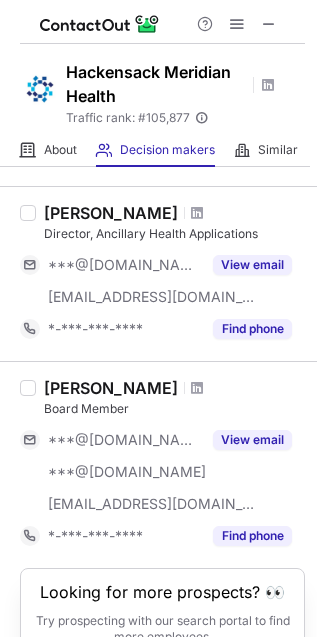 scroll, scrollTop: 1555, scrollLeft: 0, axis: vertical 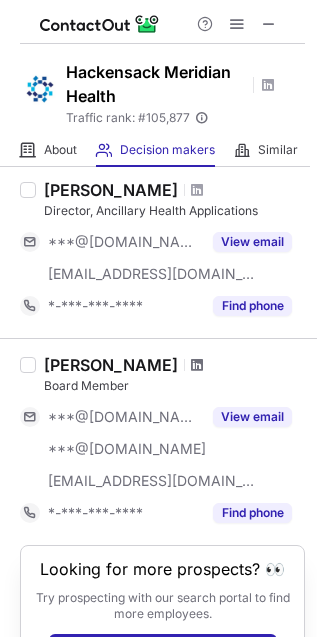 click at bounding box center (197, 365) 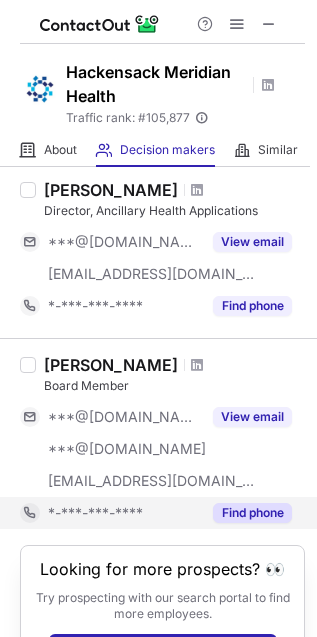 scroll, scrollTop: 1633, scrollLeft: 0, axis: vertical 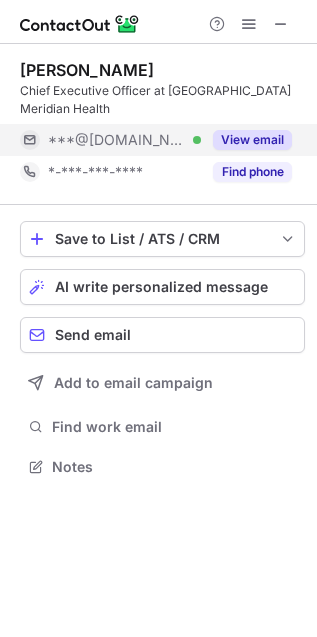 click on "View email" at bounding box center [252, 140] 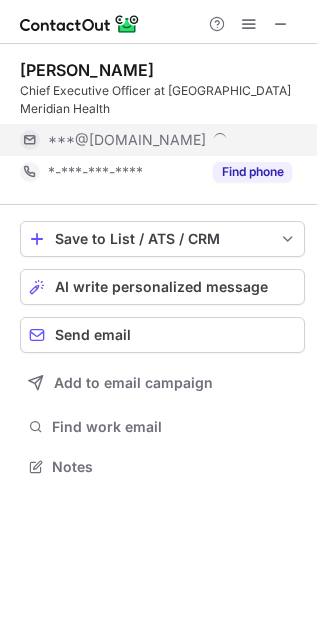 scroll, scrollTop: 11, scrollLeft: 10, axis: both 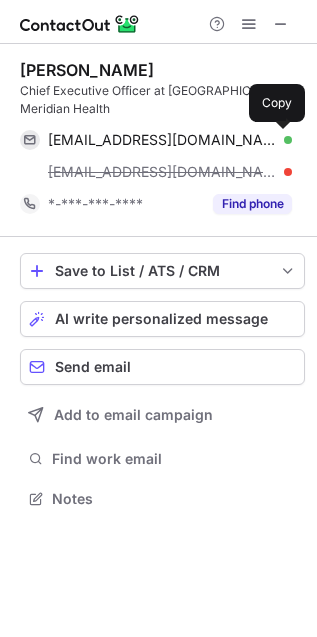click at bounding box center [282, 140] 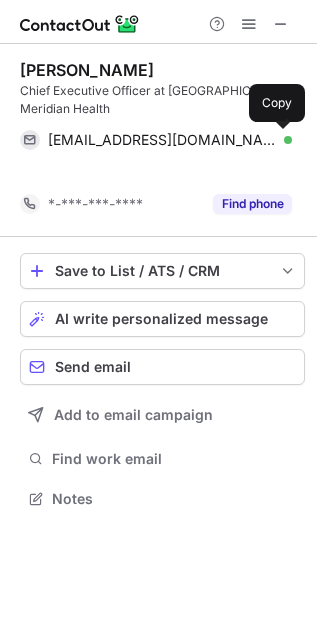 scroll, scrollTop: 452, scrollLeft: 317, axis: both 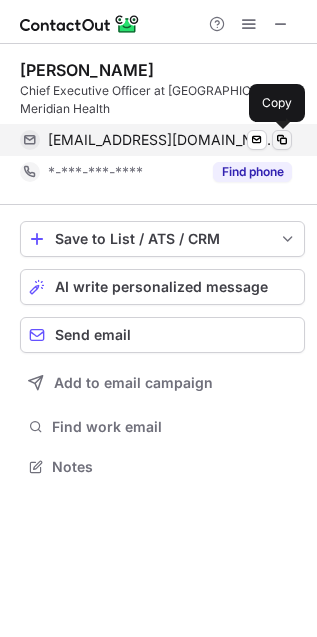 click at bounding box center (282, 140) 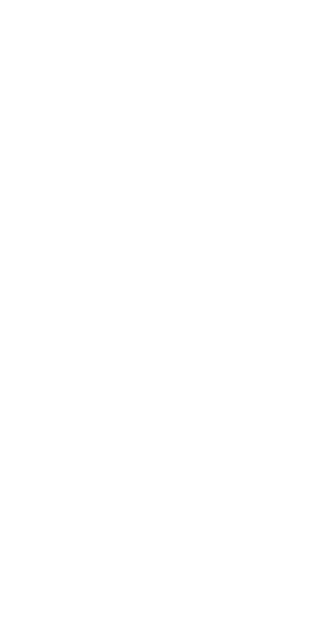 scroll, scrollTop: 0, scrollLeft: 0, axis: both 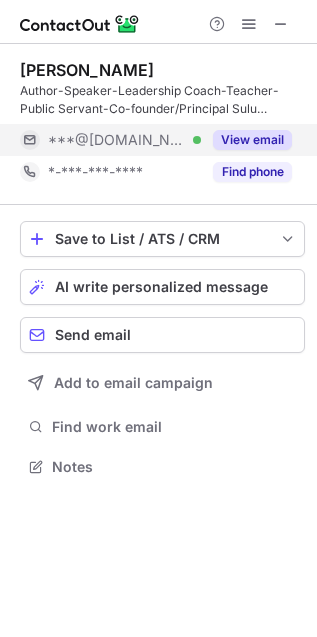 click on "View email" at bounding box center (252, 140) 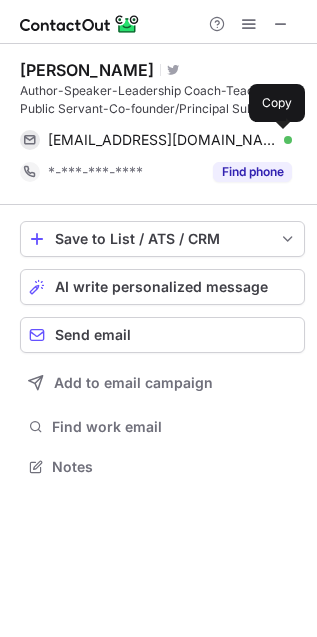 click at bounding box center (282, 140) 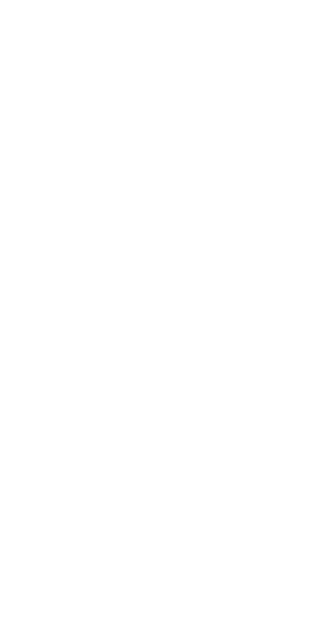 scroll, scrollTop: 0, scrollLeft: 0, axis: both 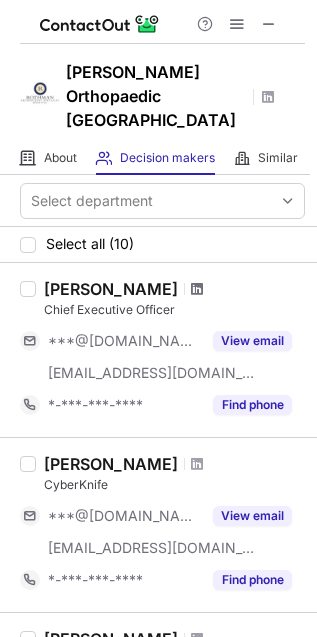 click at bounding box center (197, 289) 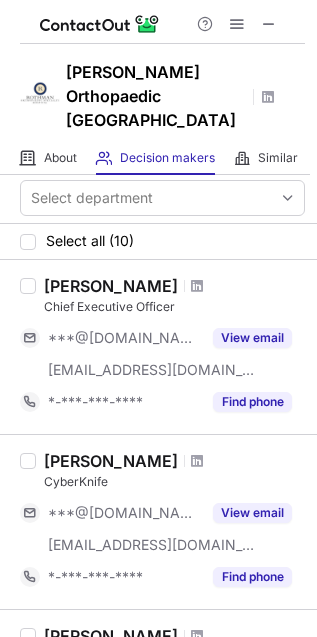 scroll, scrollTop: 0, scrollLeft: 0, axis: both 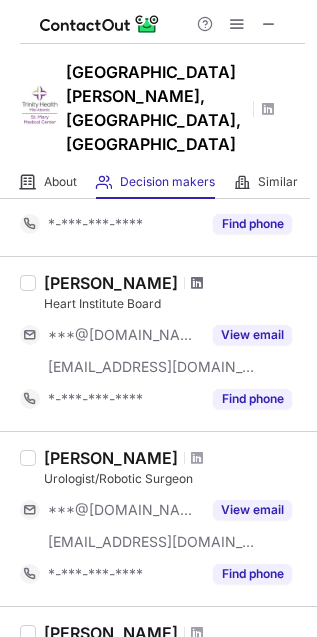 click at bounding box center [197, 283] 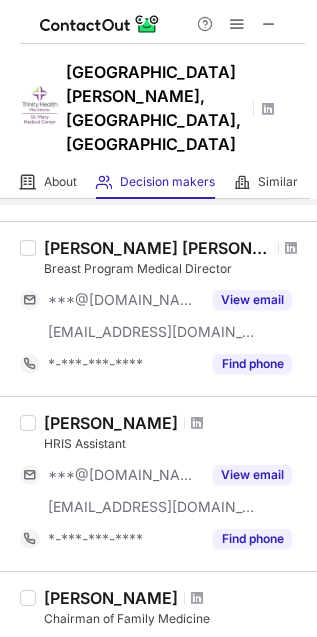 scroll, scrollTop: 1333, scrollLeft: 0, axis: vertical 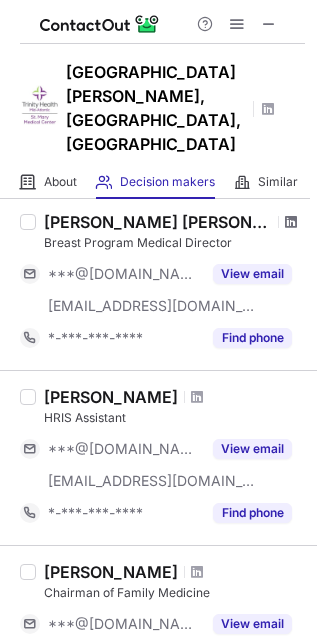 click at bounding box center (291, 222) 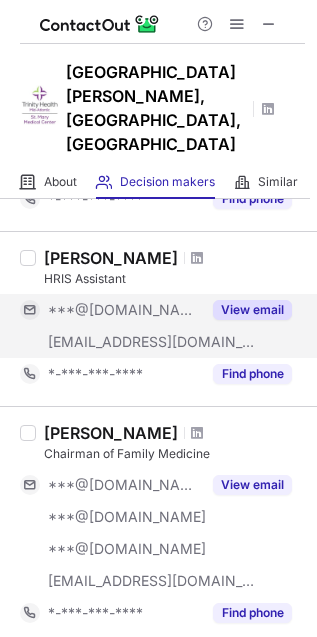 scroll, scrollTop: 1555, scrollLeft: 0, axis: vertical 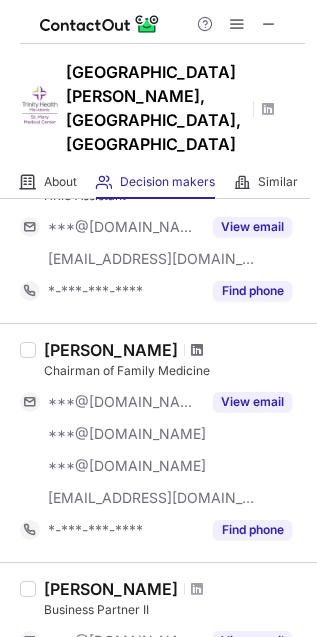 click at bounding box center (197, 350) 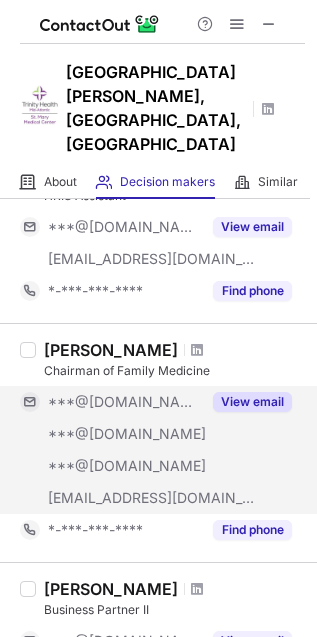 scroll, scrollTop: 1777, scrollLeft: 0, axis: vertical 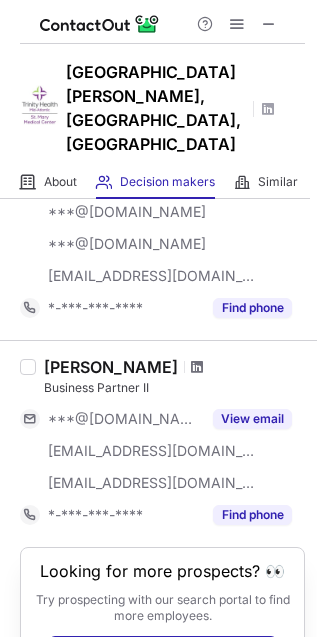 click at bounding box center [197, 367] 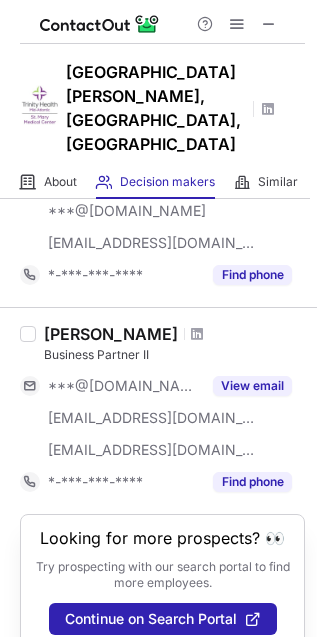 scroll, scrollTop: 1143, scrollLeft: 0, axis: vertical 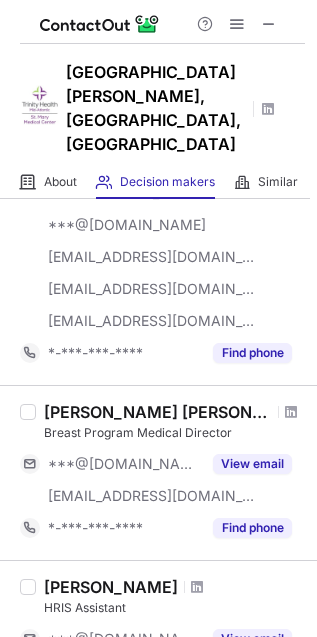 click on "St. Mary Medical Center, Langhorne, PA" at bounding box center (158, 105) 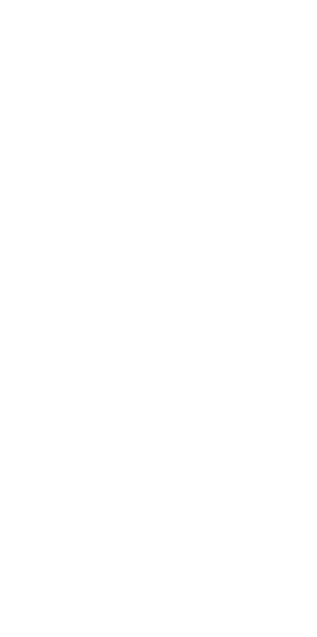 scroll, scrollTop: 0, scrollLeft: 0, axis: both 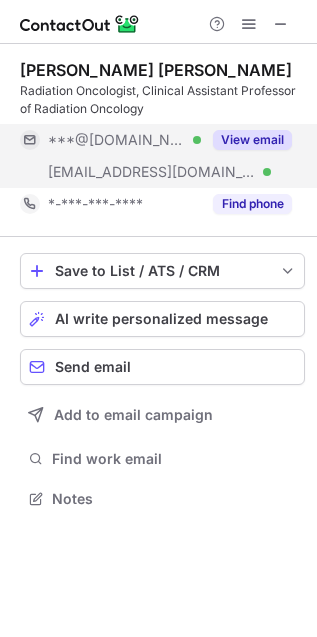click on "View email" at bounding box center [252, 140] 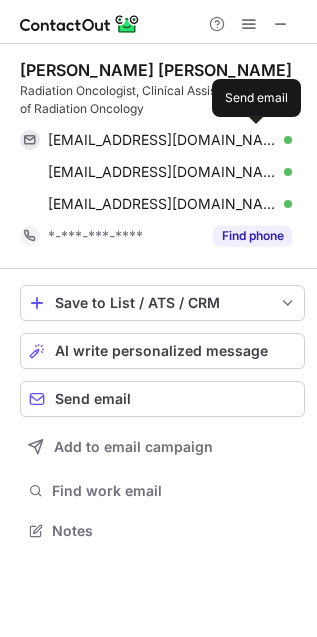 scroll, scrollTop: 10, scrollLeft: 10, axis: both 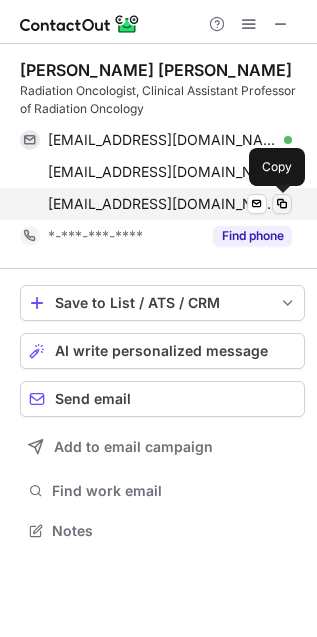 click at bounding box center [282, 204] 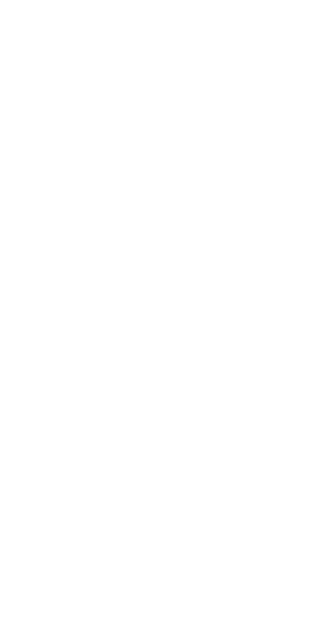 scroll, scrollTop: 0, scrollLeft: 0, axis: both 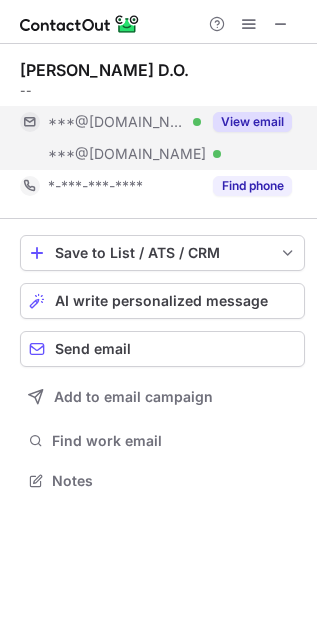 click on "View email" at bounding box center [252, 122] 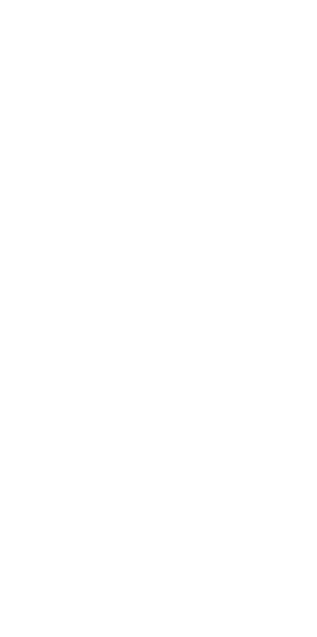 scroll, scrollTop: 0, scrollLeft: 0, axis: both 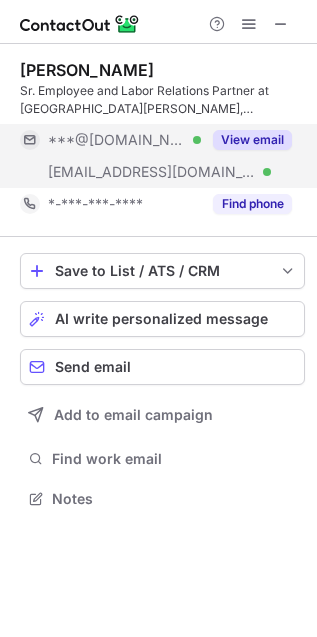 click on "View email" at bounding box center [252, 140] 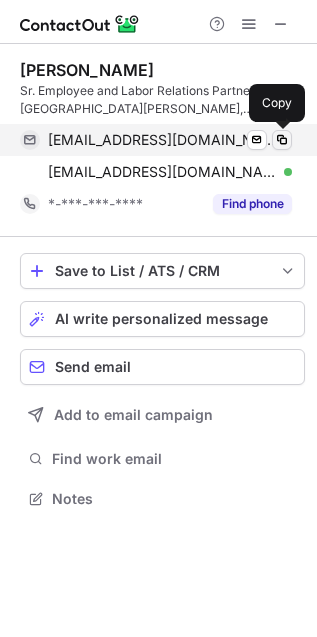 click at bounding box center [282, 140] 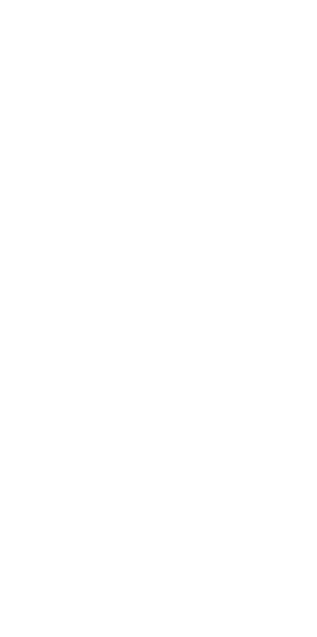 scroll, scrollTop: 0, scrollLeft: 0, axis: both 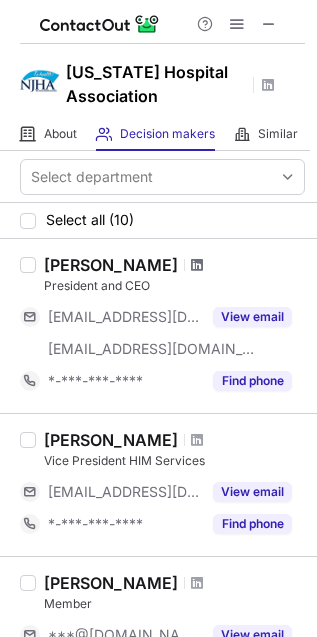 click at bounding box center [197, 265] 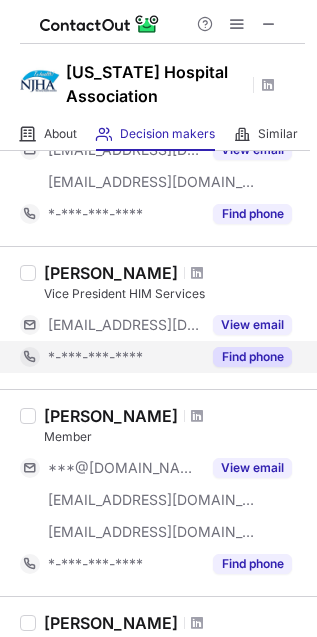 scroll, scrollTop: 222, scrollLeft: 0, axis: vertical 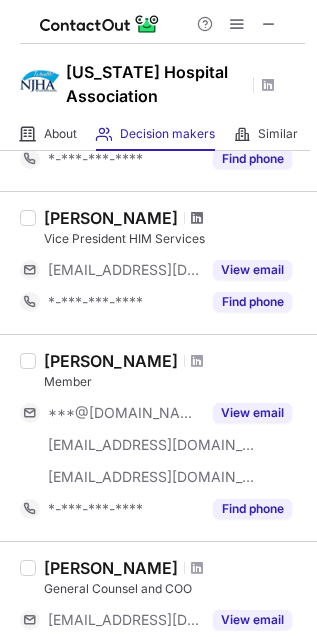 click at bounding box center [197, 218] 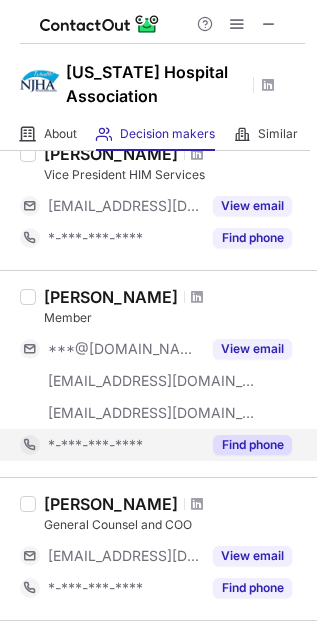 scroll, scrollTop: 222, scrollLeft: 0, axis: vertical 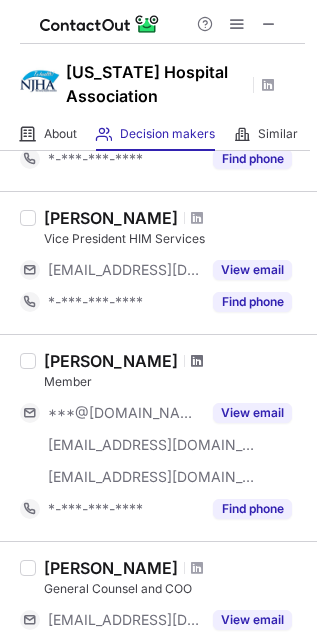 click at bounding box center (197, 361) 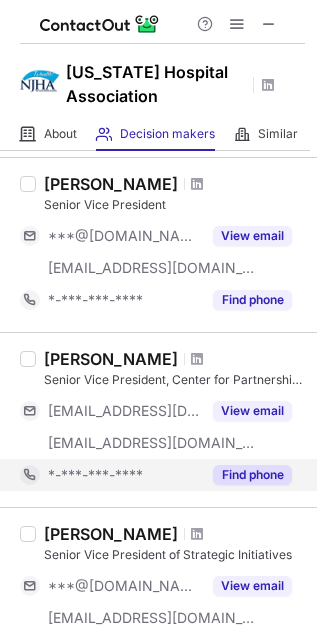 scroll, scrollTop: 1222, scrollLeft: 0, axis: vertical 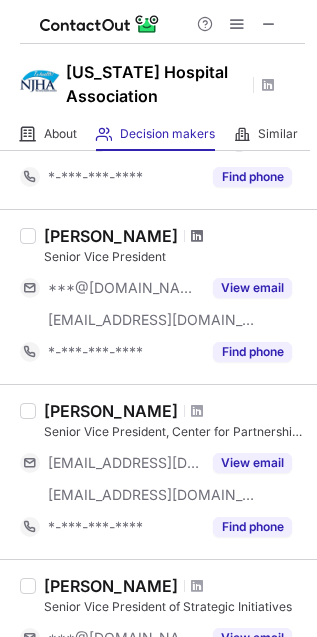 click at bounding box center [197, 236] 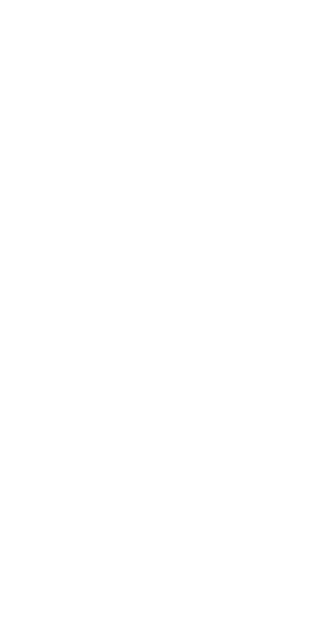 scroll, scrollTop: 0, scrollLeft: 0, axis: both 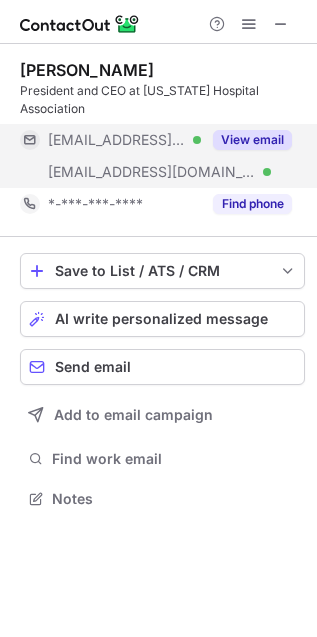 click on "View email" at bounding box center [252, 140] 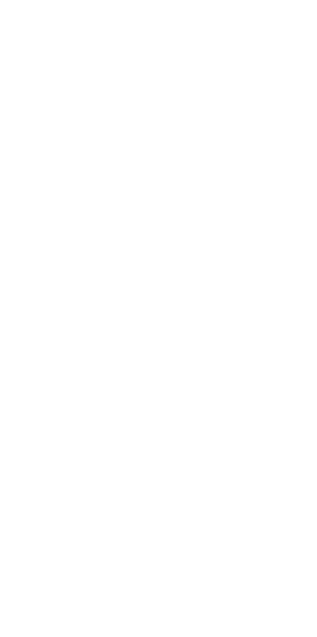 scroll, scrollTop: 0, scrollLeft: 0, axis: both 